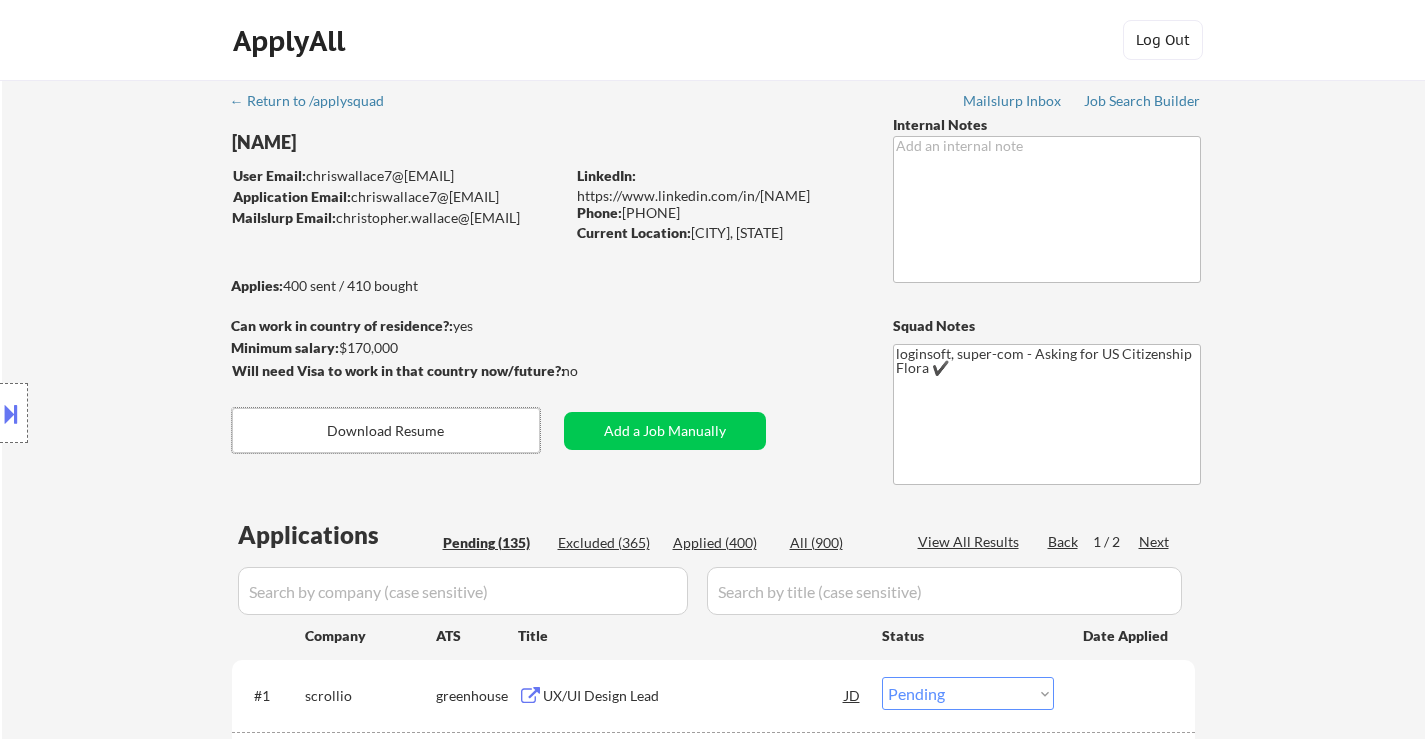 select on ""pending"" 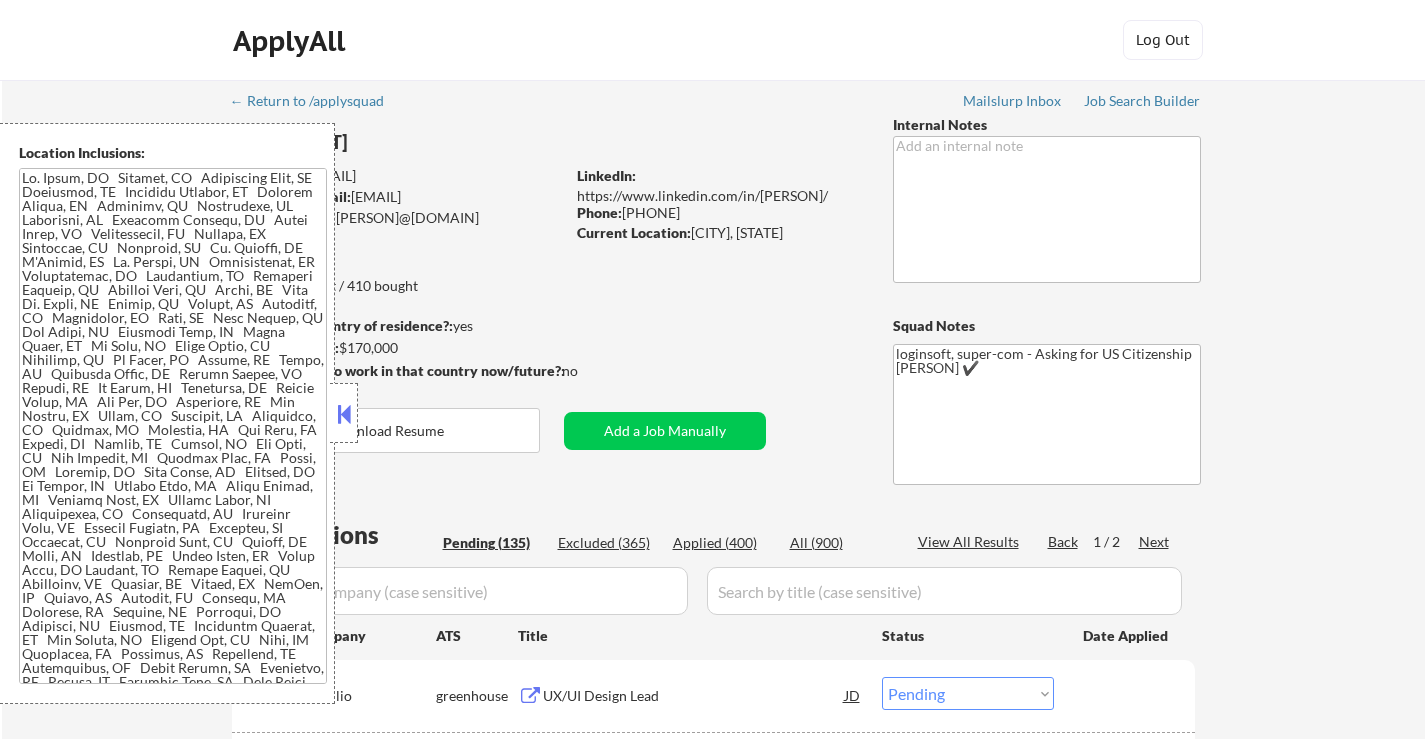 select on ""pending"" 